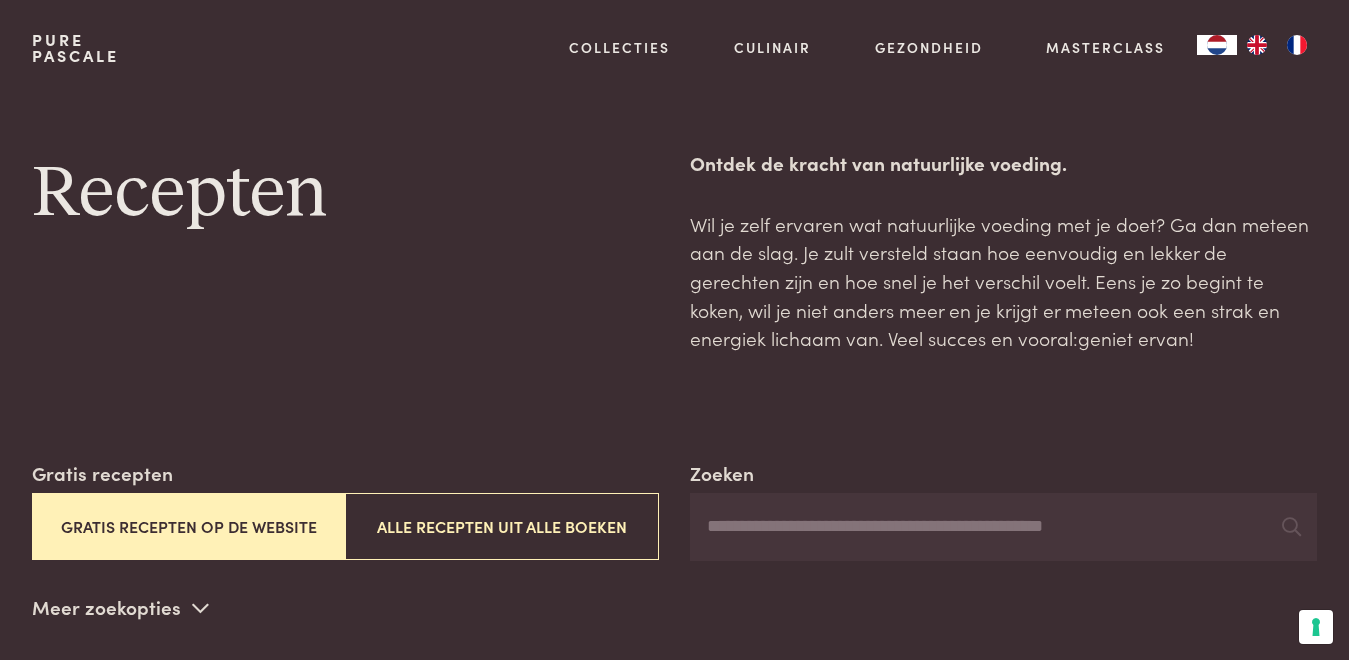 scroll, scrollTop: 0, scrollLeft: 0, axis: both 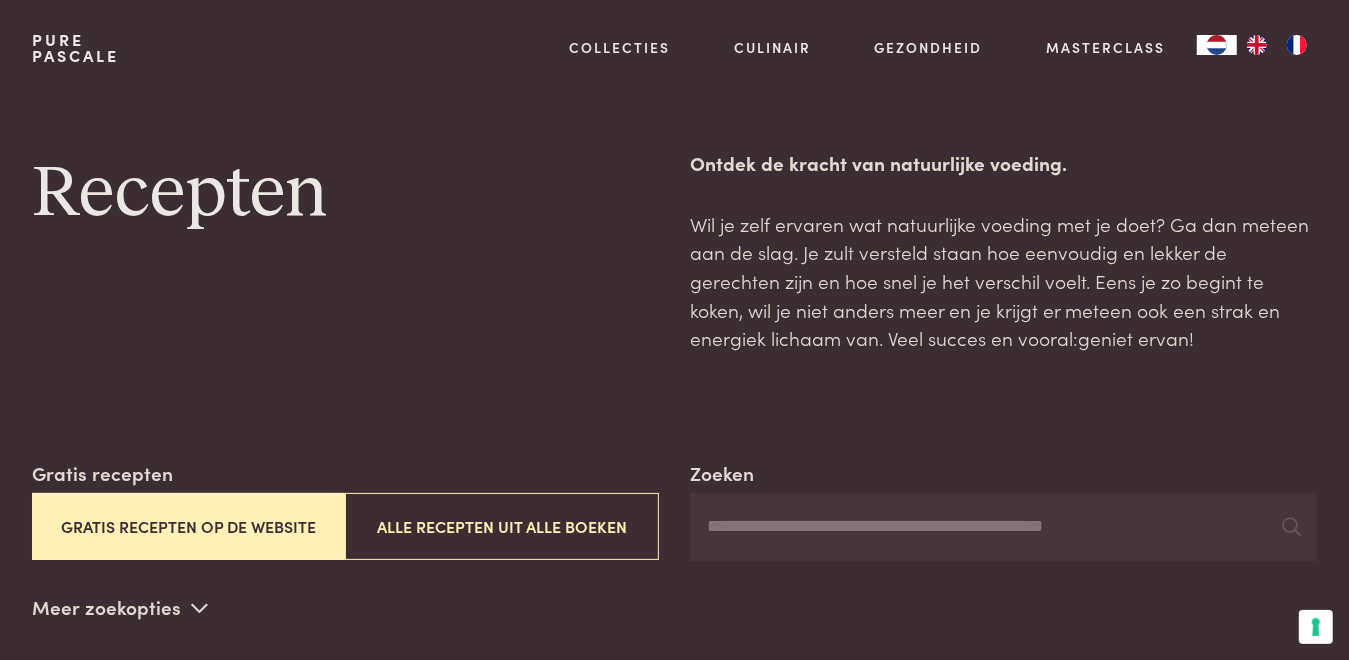 click on "Gratis recepten op de website" at bounding box center (188, 526) 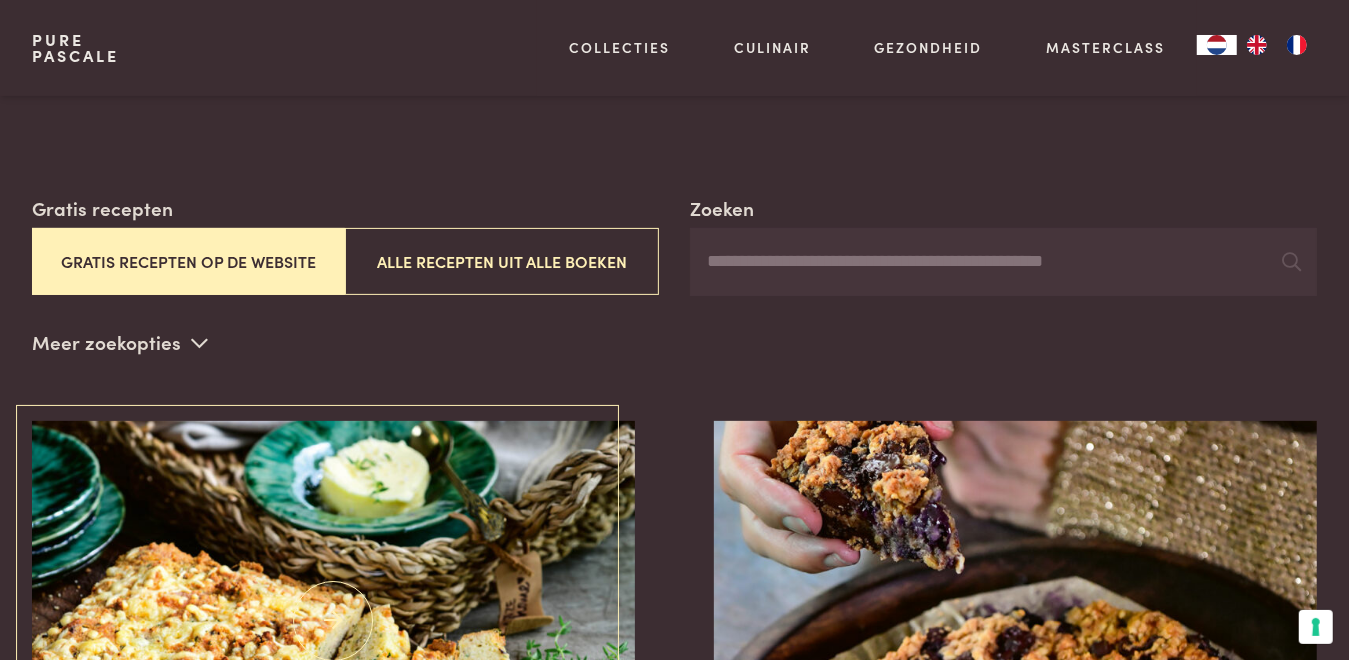 scroll, scrollTop: 259, scrollLeft: 0, axis: vertical 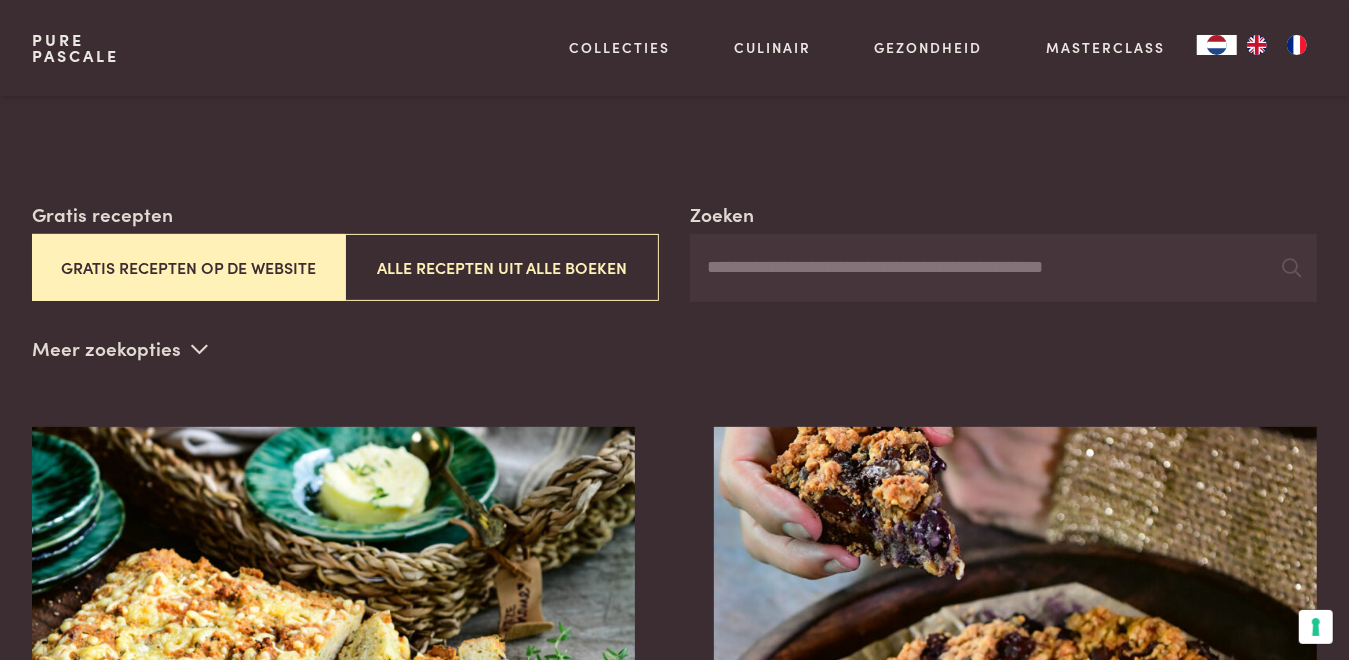 click on "Zoeken" at bounding box center [1003, 268] 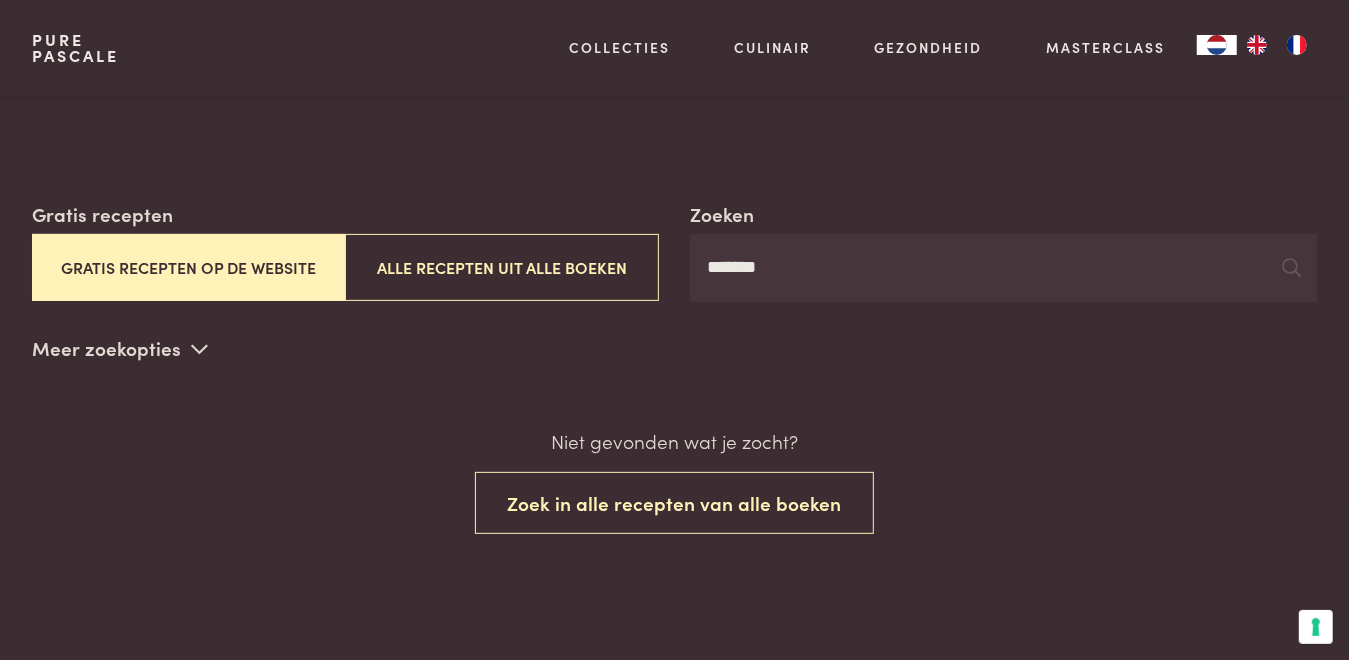 type on "*******" 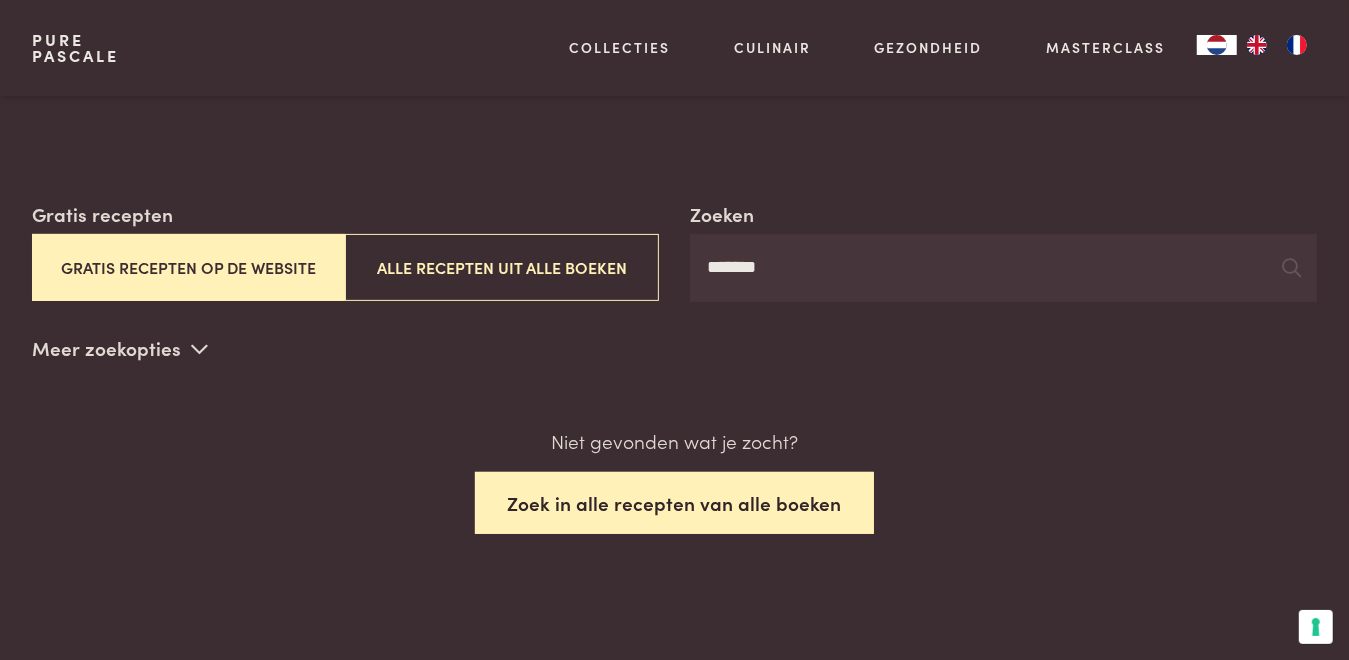 click on "Zoek in  alle recepten van alle boeken" at bounding box center [675, 503] 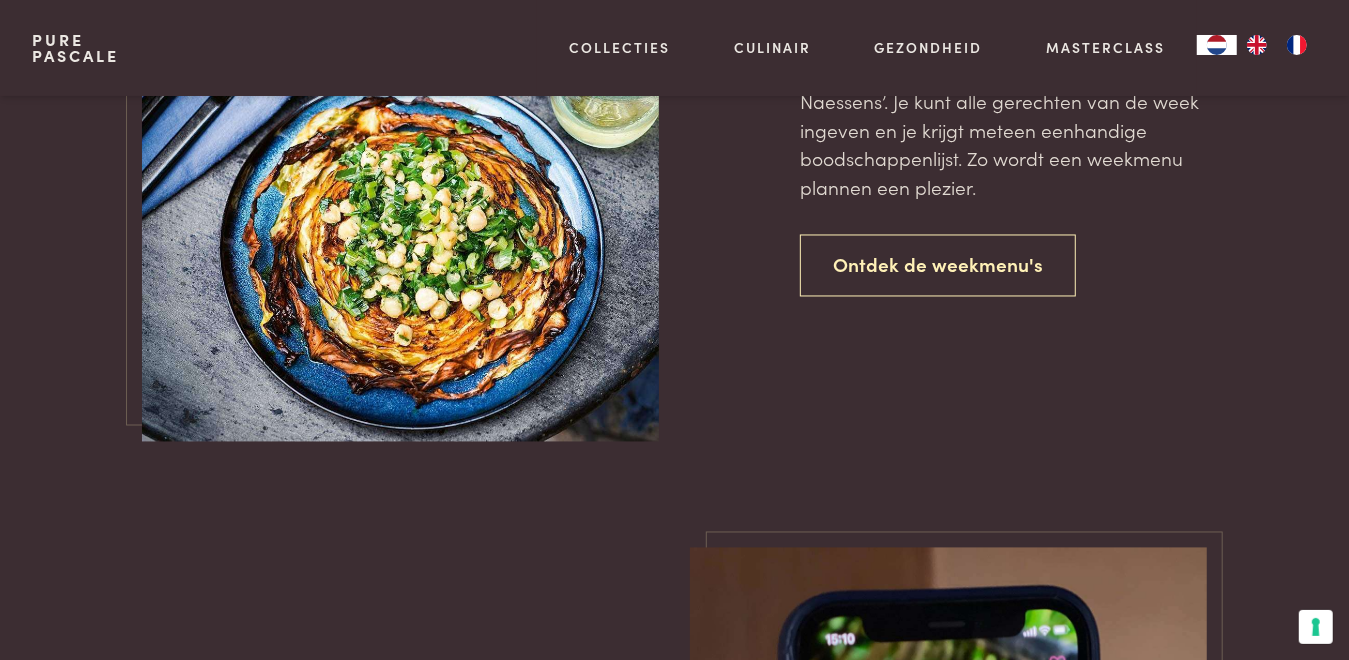scroll, scrollTop: 2259, scrollLeft: 0, axis: vertical 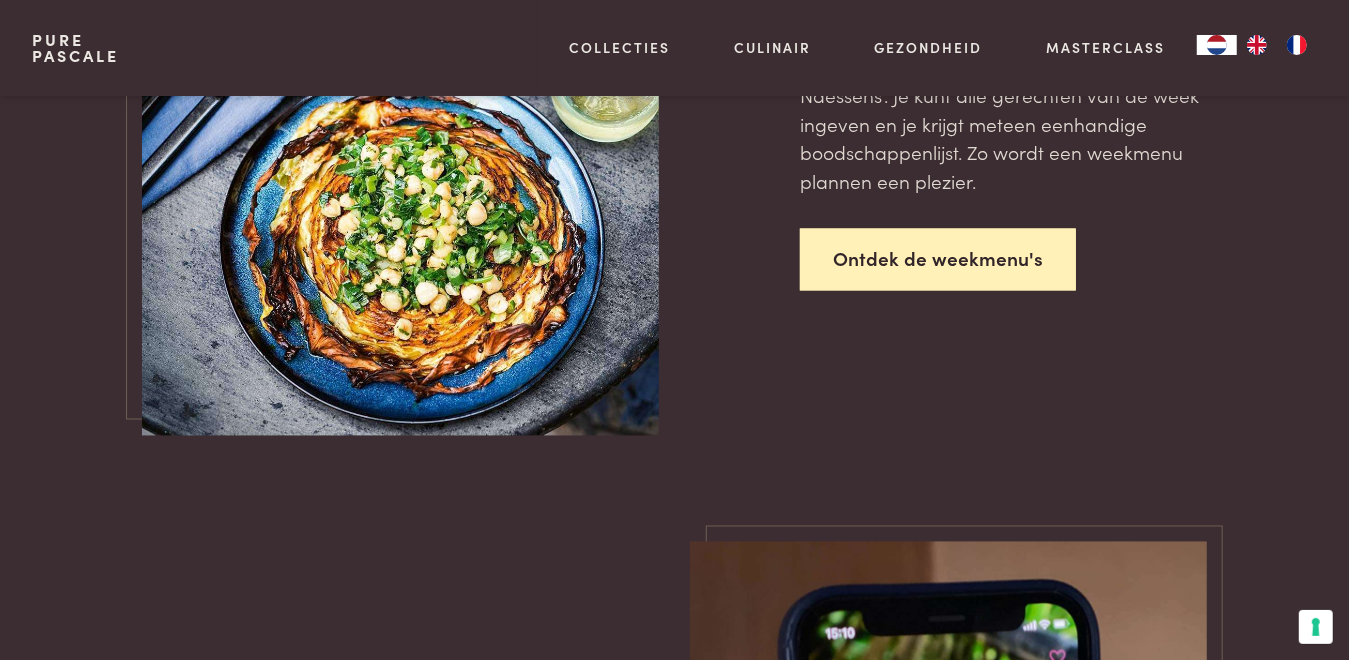 click on "Ontdek de weekmenu's" at bounding box center [938, 260] 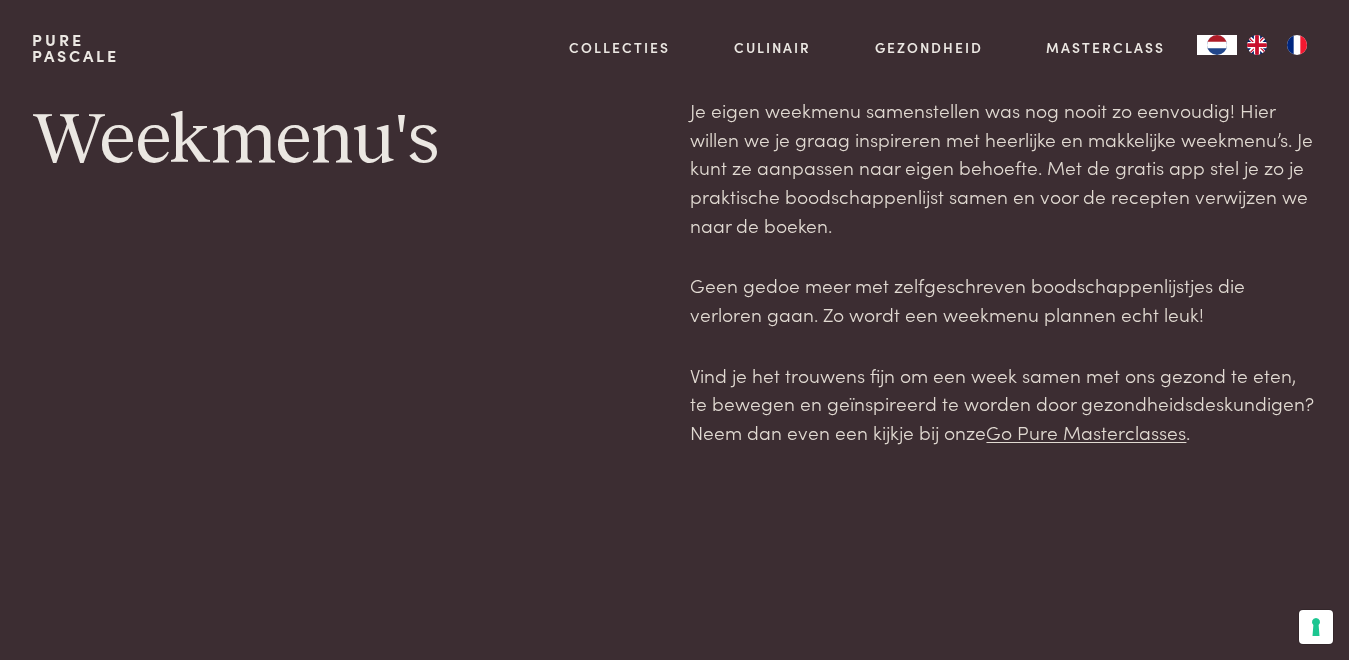 scroll, scrollTop: 0, scrollLeft: 0, axis: both 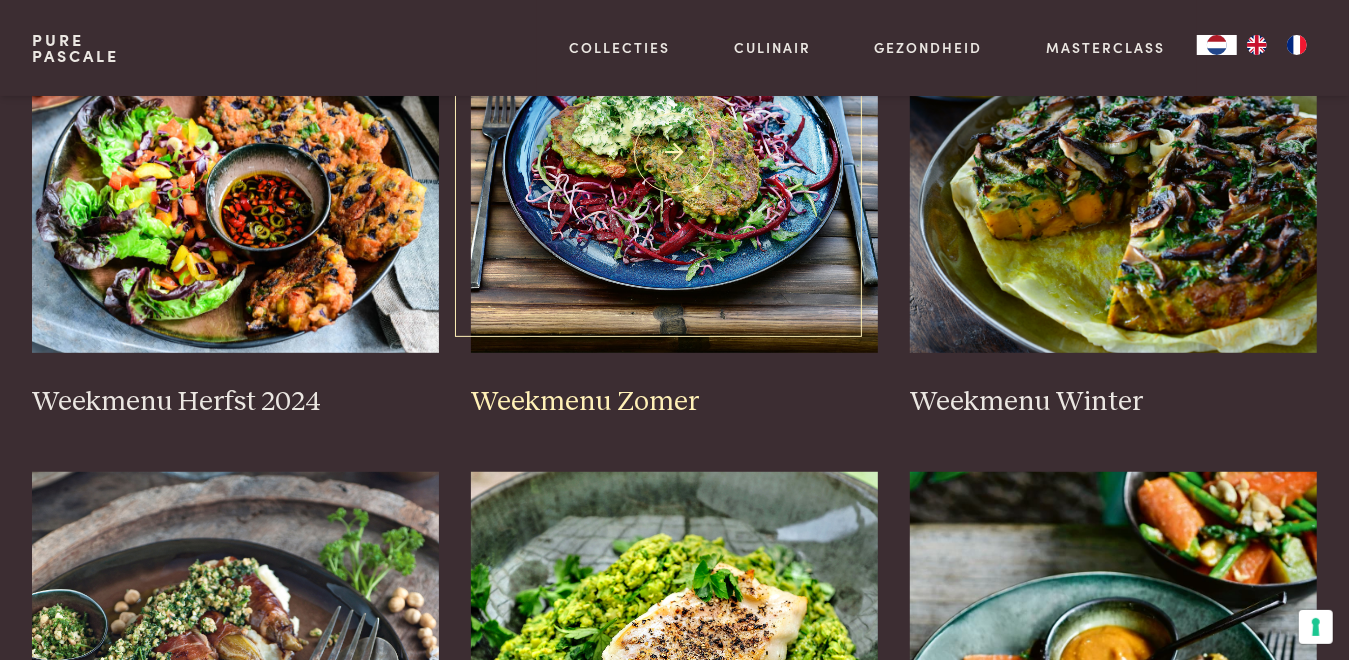 click on "Weekmenu Zomer" at bounding box center (674, 402) 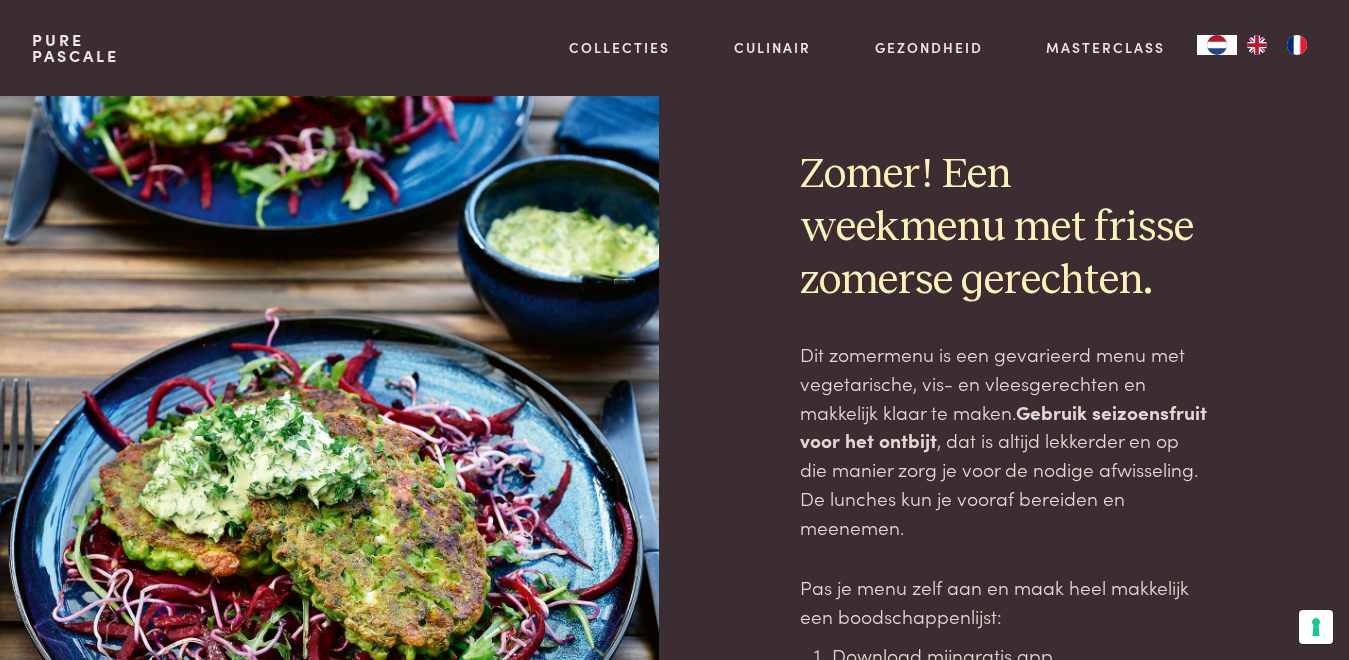 scroll, scrollTop: 0, scrollLeft: 0, axis: both 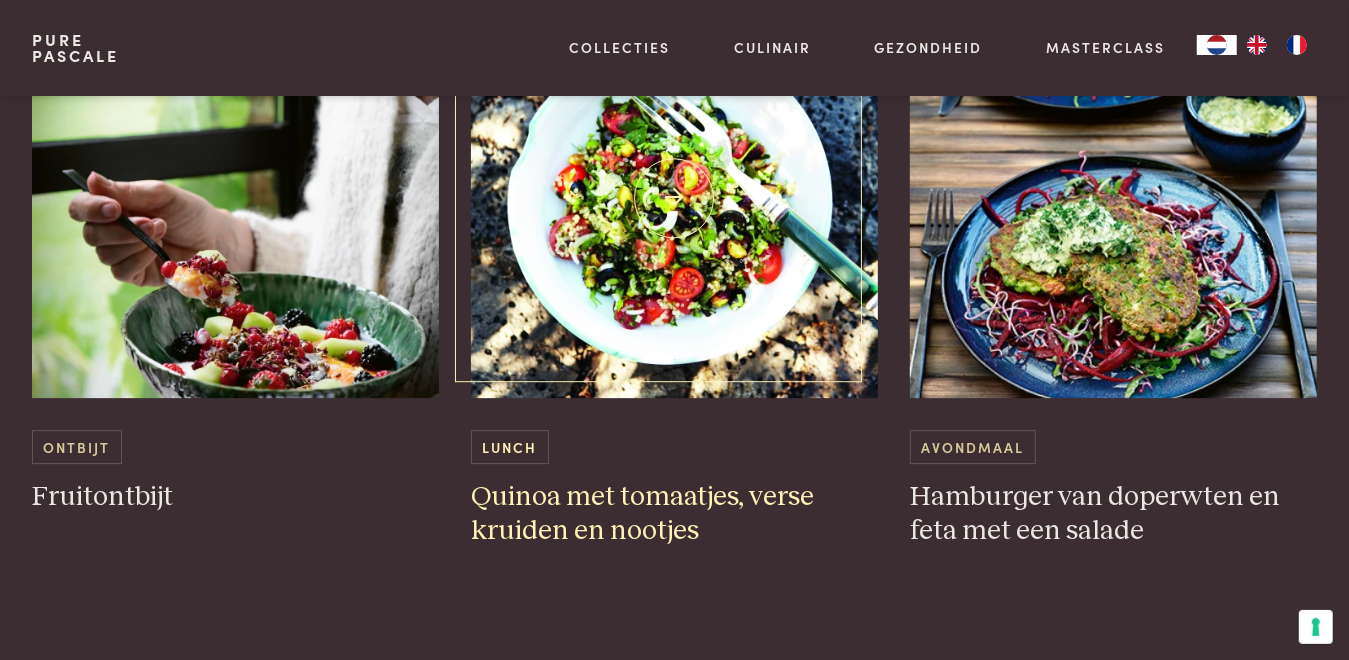 click at bounding box center (674, 198) 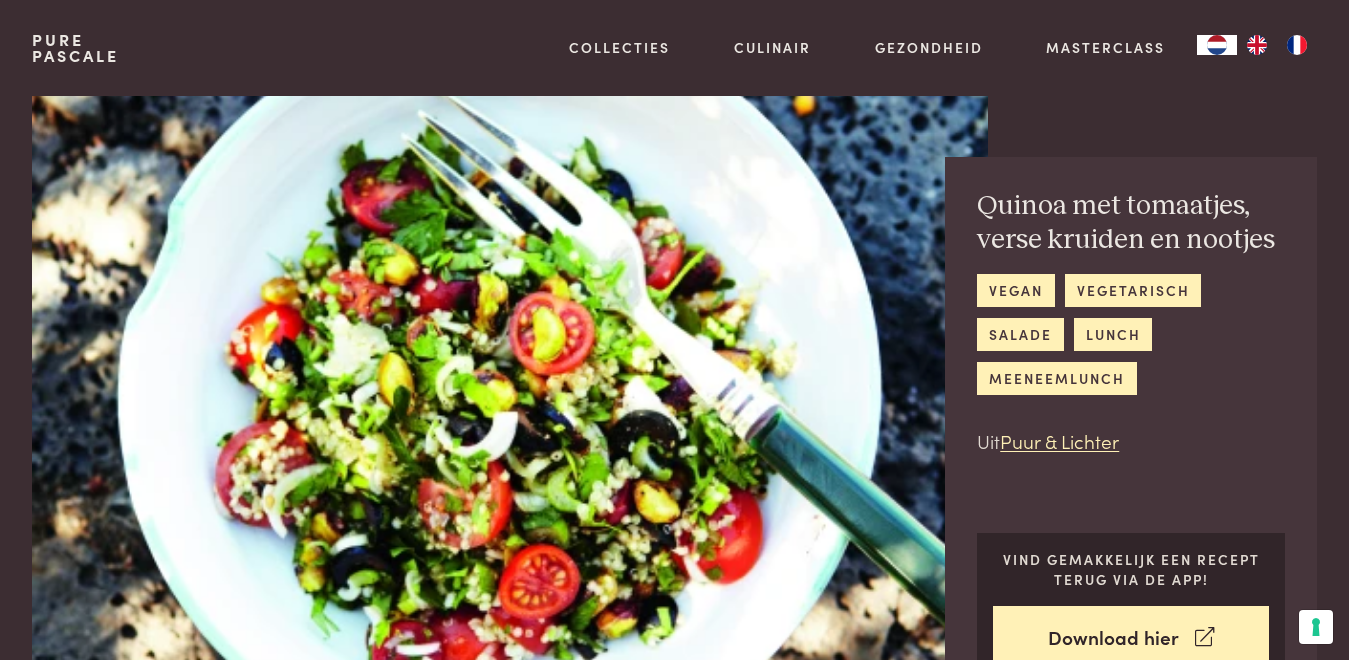 scroll, scrollTop: 0, scrollLeft: 0, axis: both 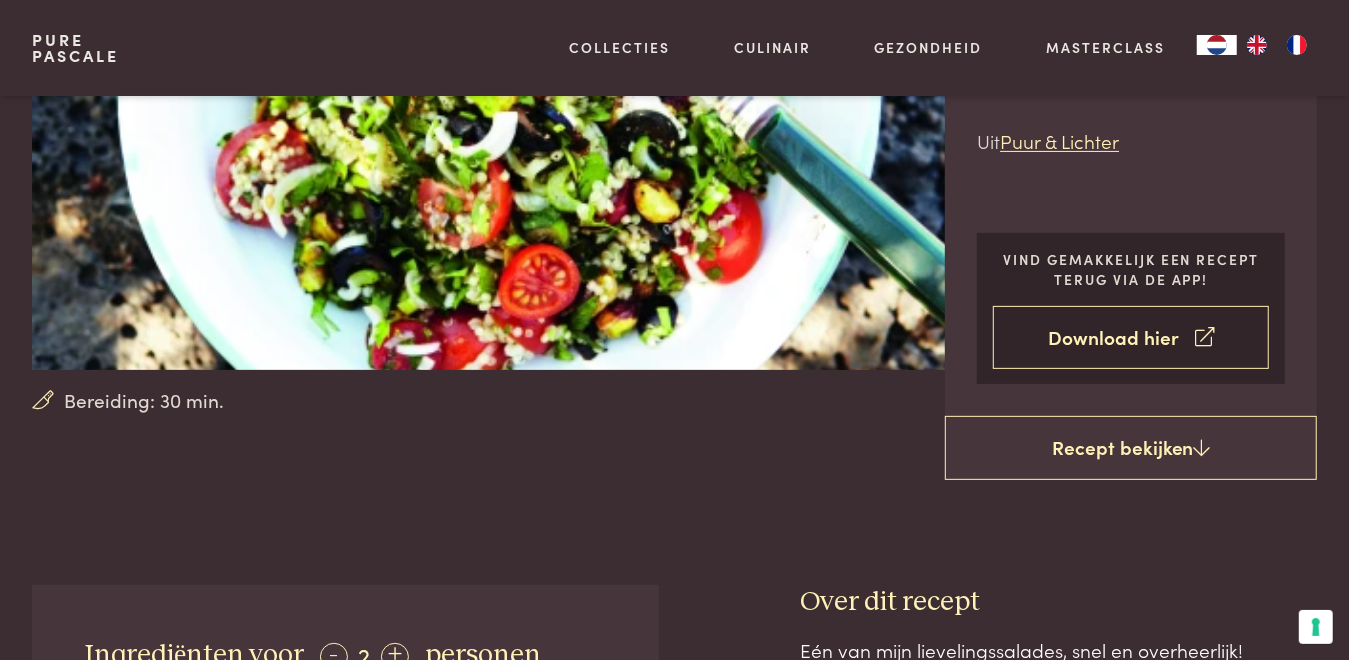 click on "Download hier" at bounding box center [1131, 337] 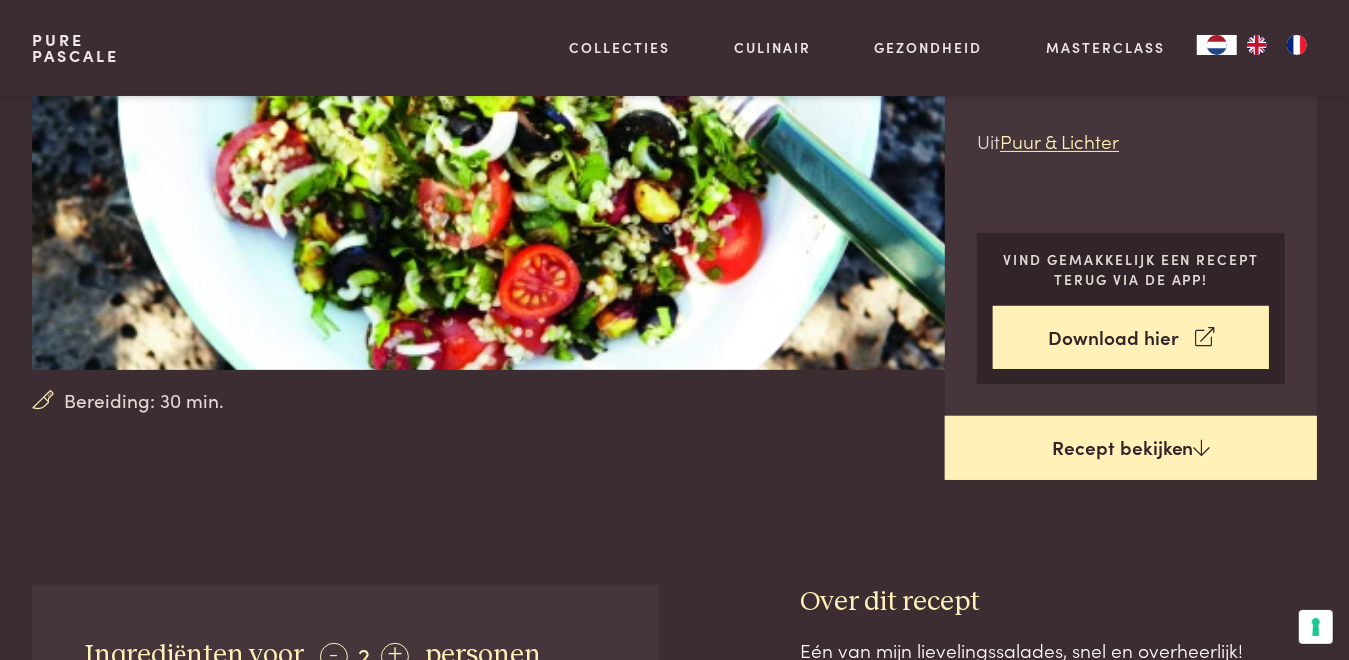 click on "Recept bekijken" at bounding box center (1131, 448) 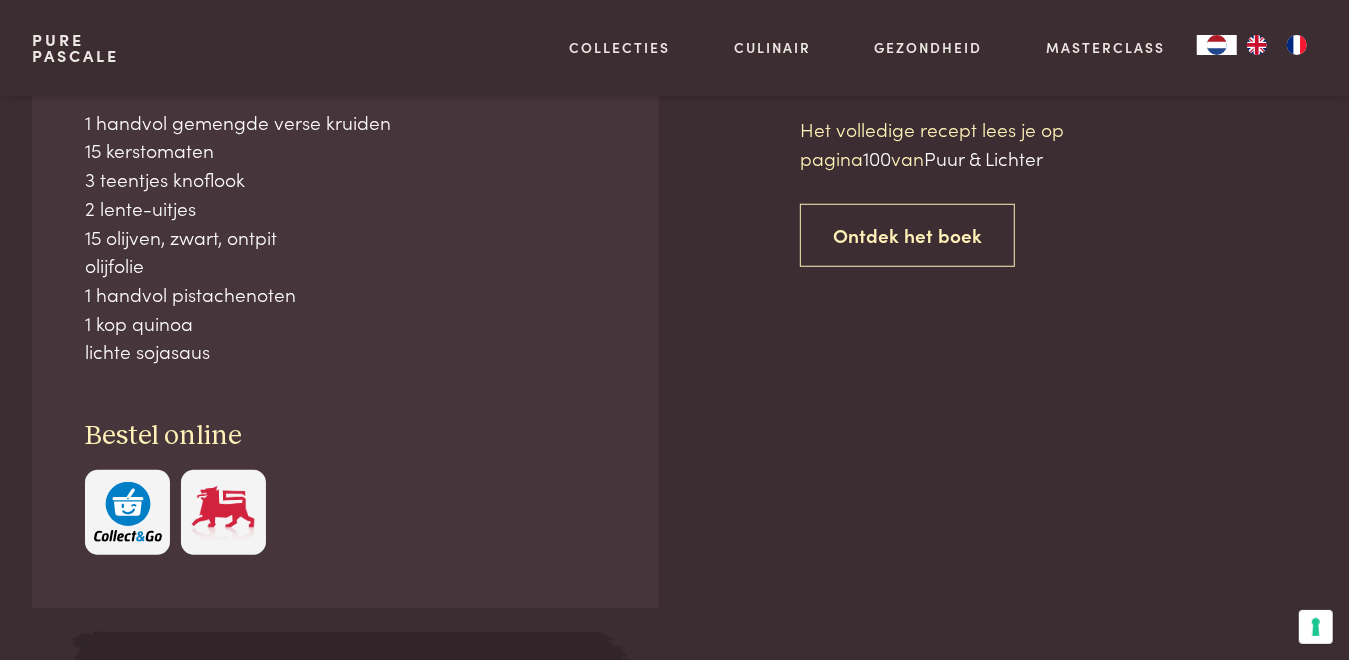 scroll, scrollTop: 882, scrollLeft: 0, axis: vertical 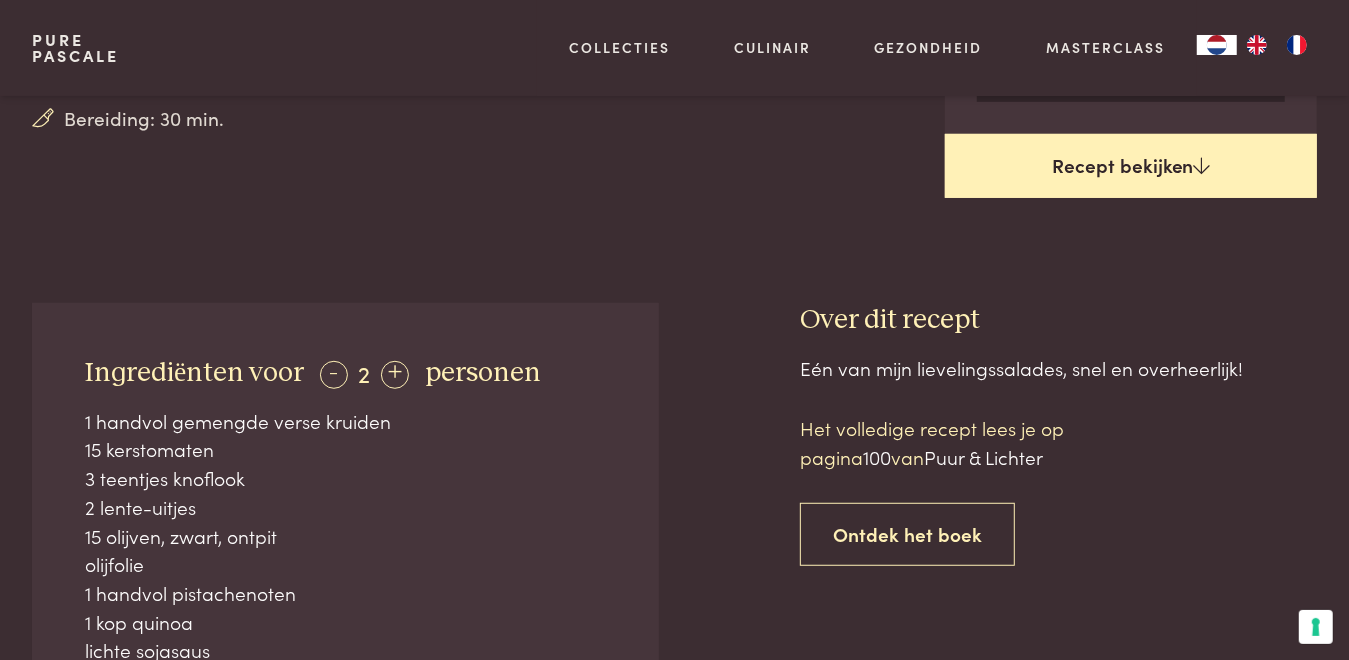 click on "Recept bekijken" at bounding box center [1131, 166] 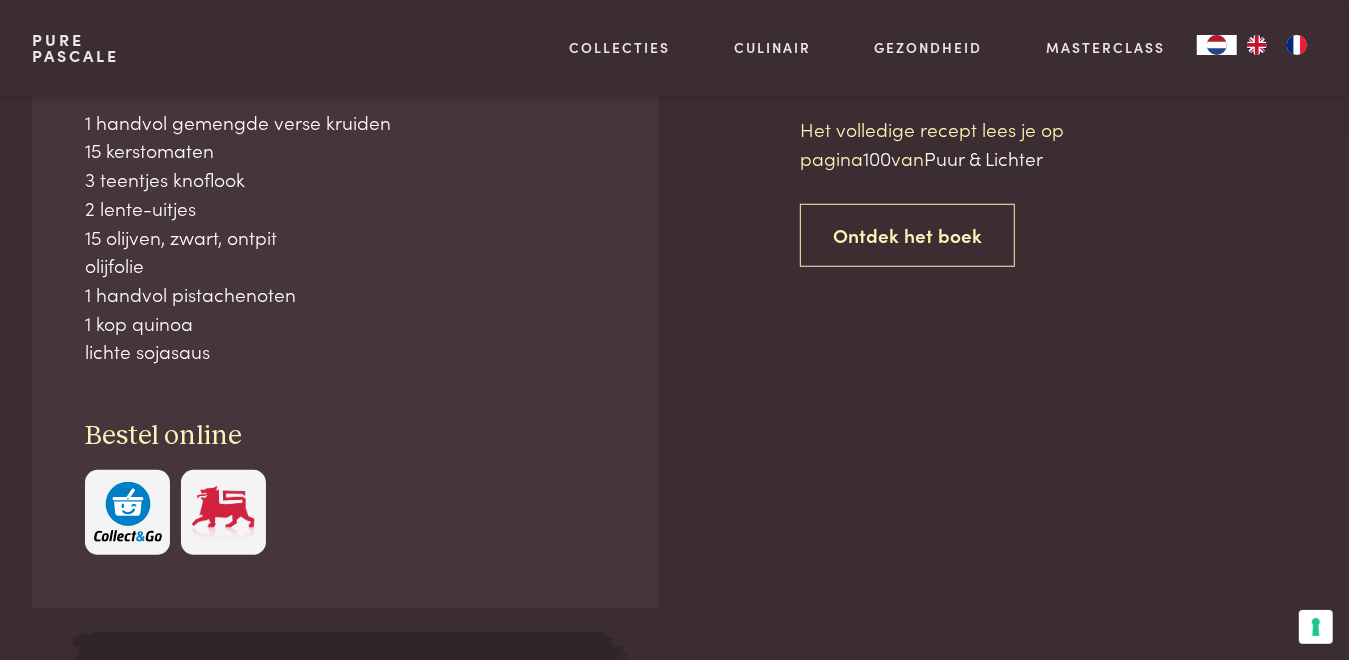 scroll, scrollTop: 882, scrollLeft: 0, axis: vertical 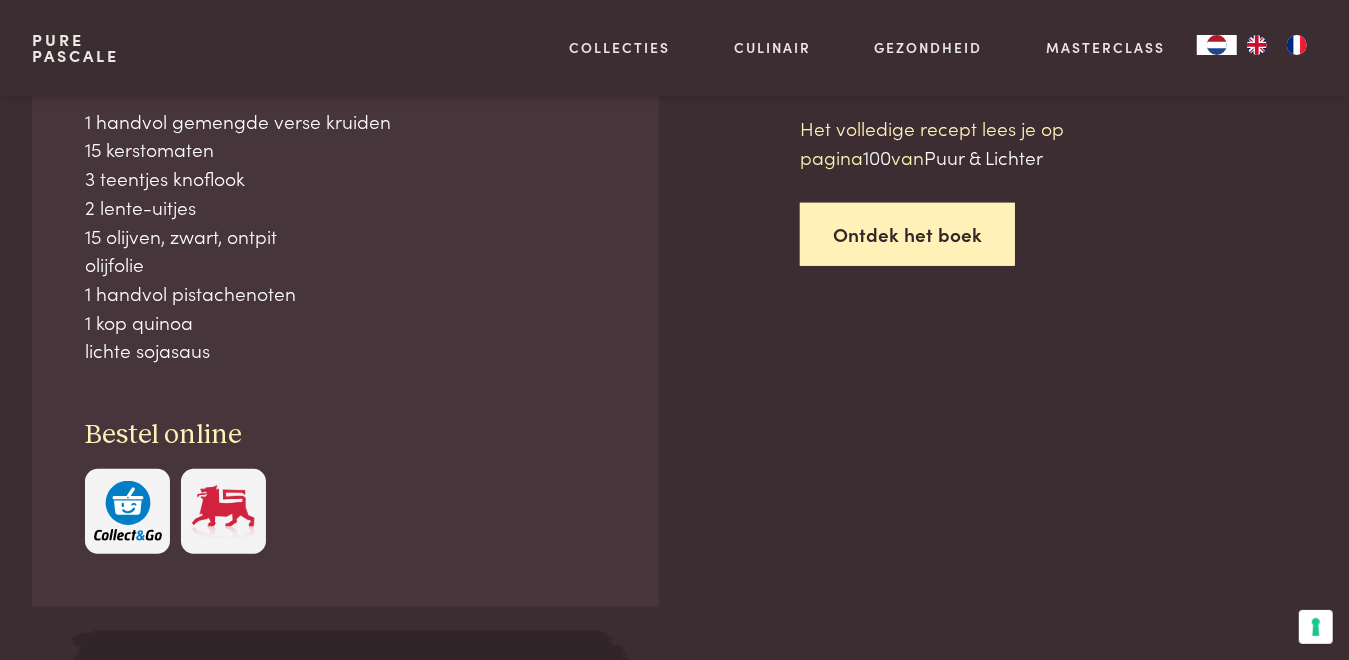 click on "Ontdek het boek" at bounding box center [907, 234] 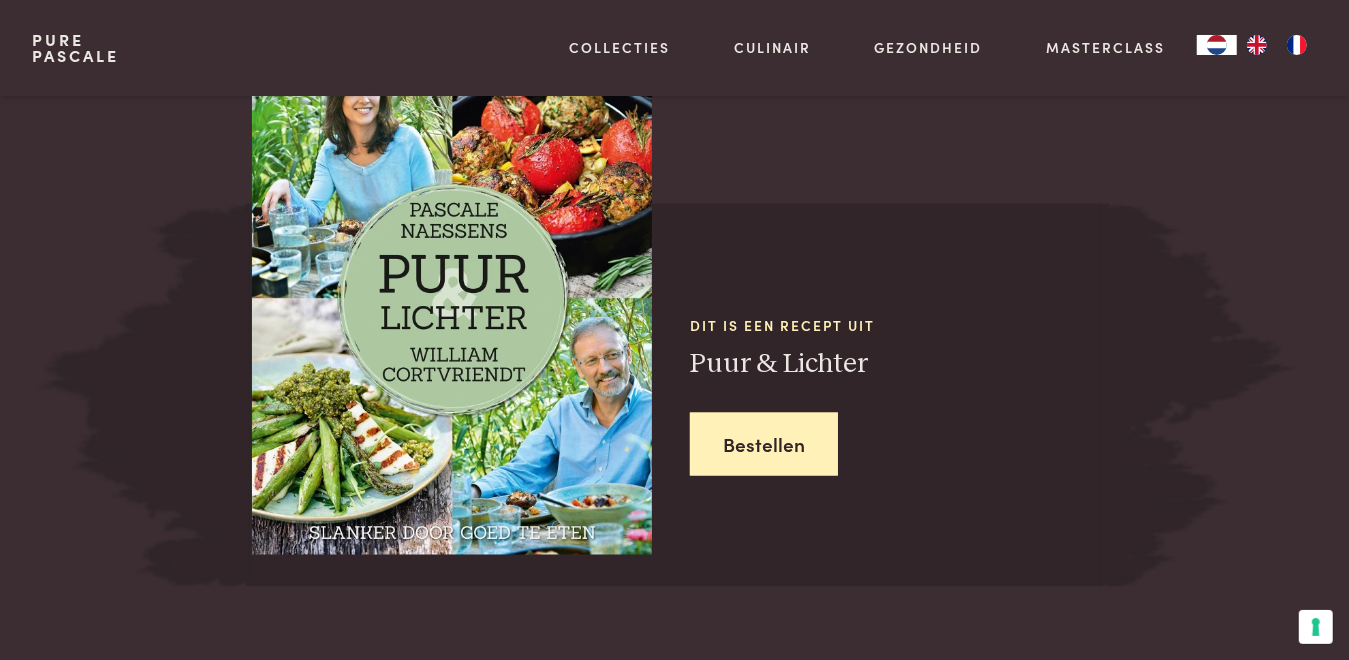 scroll, scrollTop: 1832, scrollLeft: 0, axis: vertical 